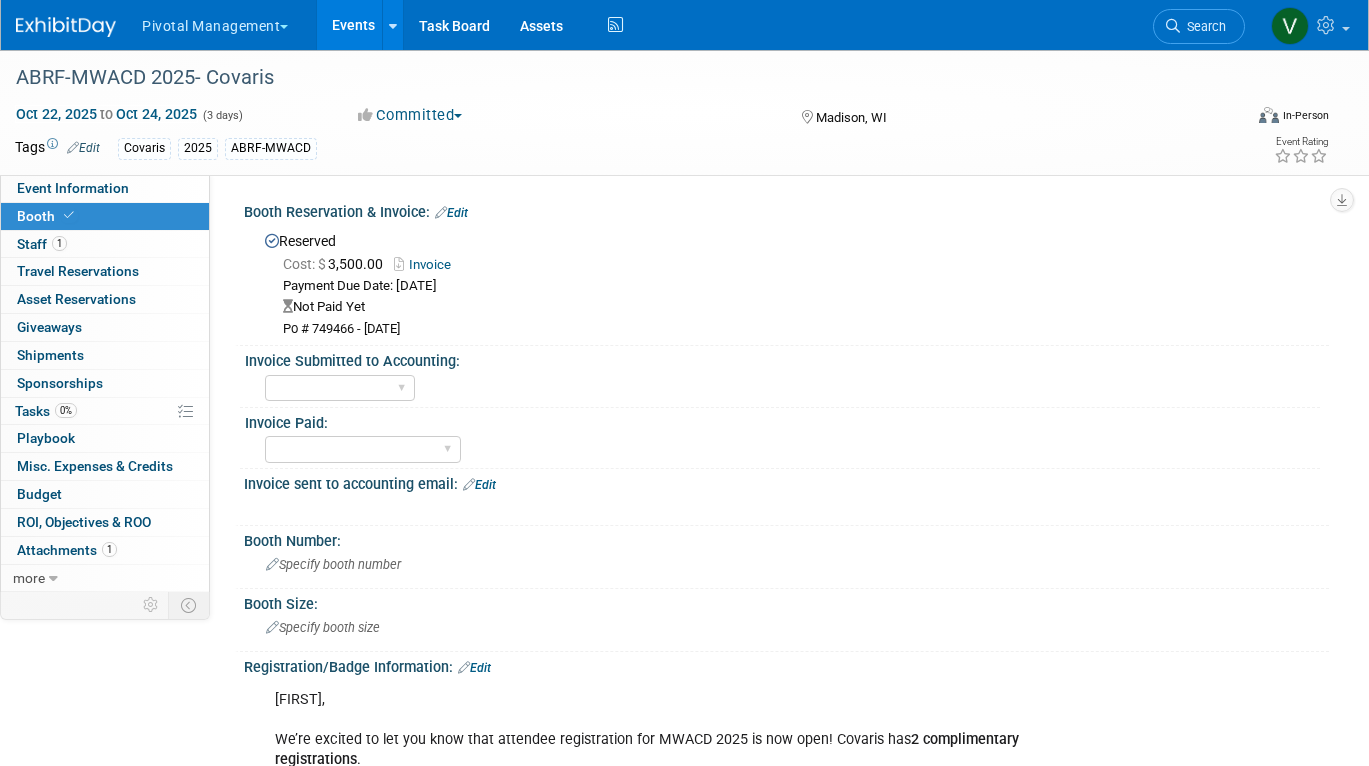 scroll, scrollTop: 408, scrollLeft: 0, axis: vertical 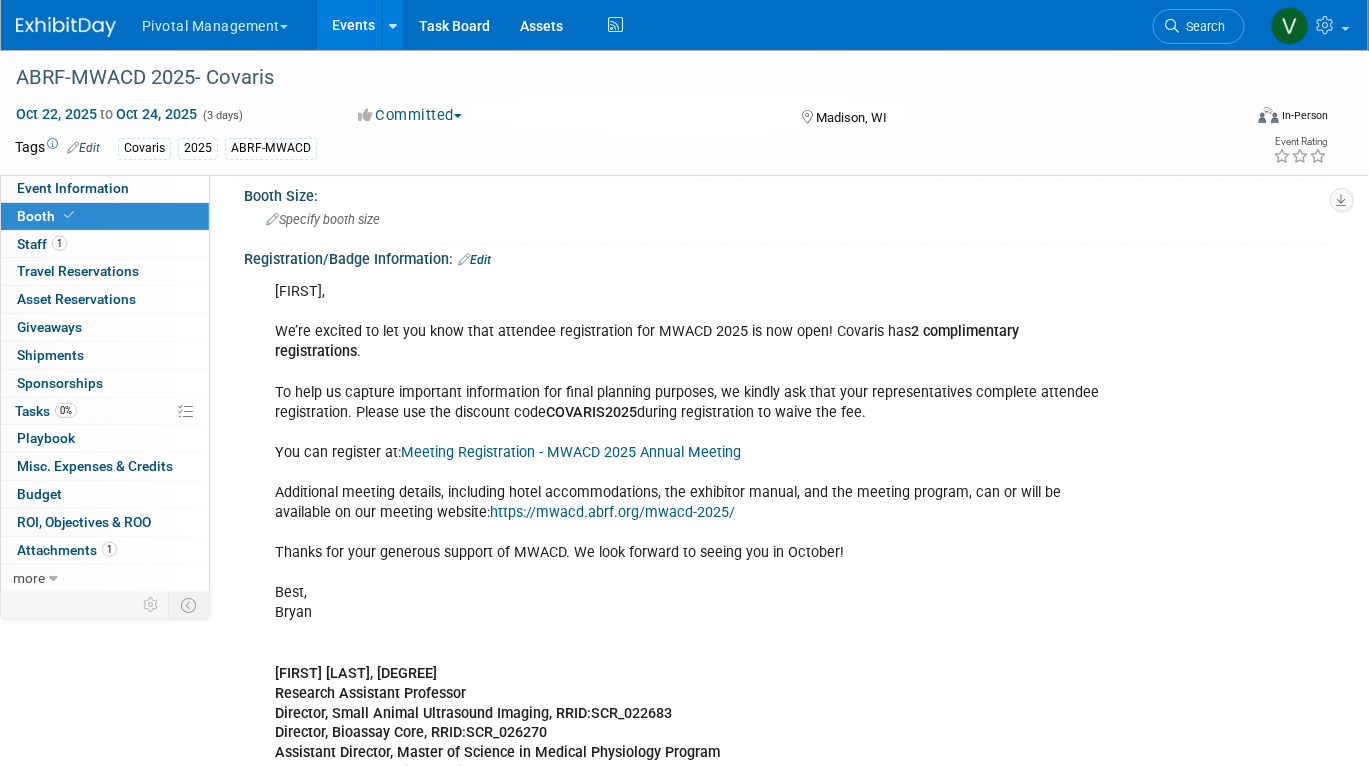 click on "Events" at bounding box center [353, 25] 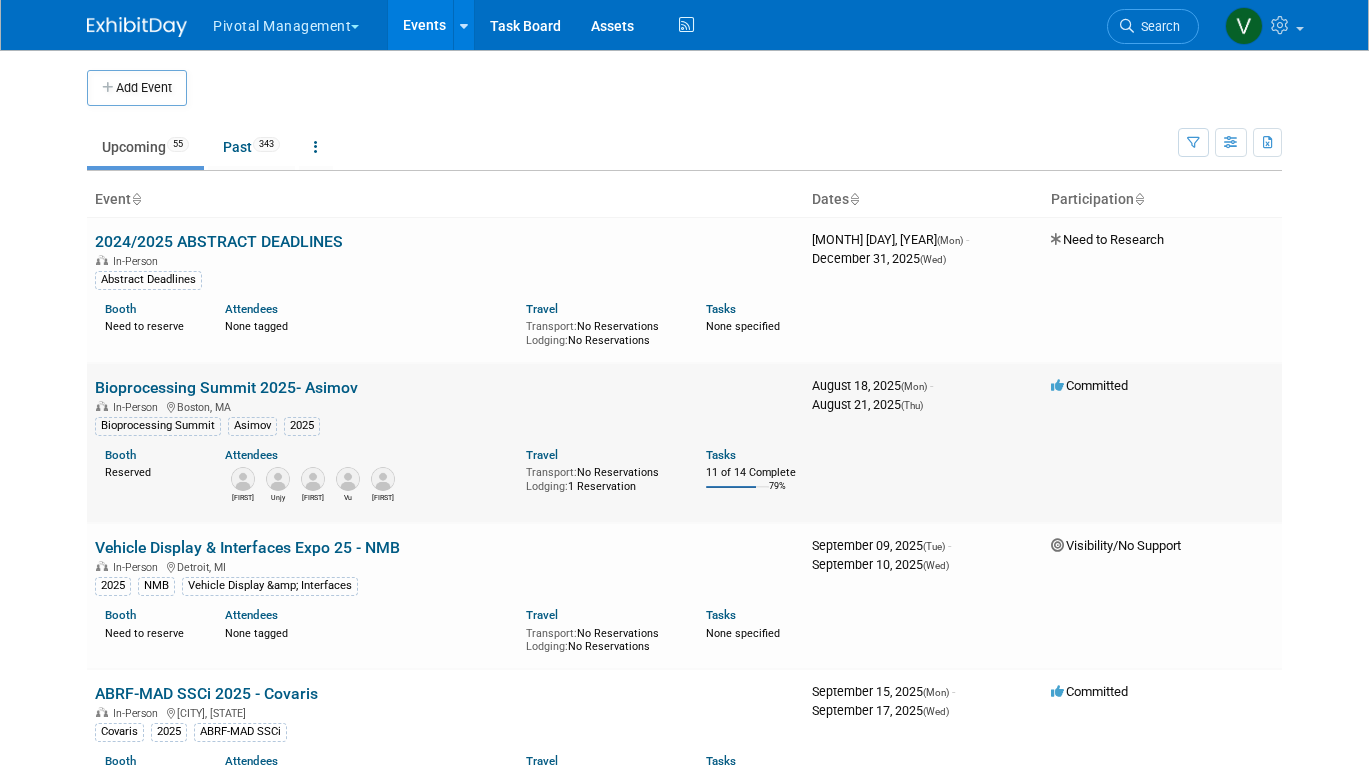 scroll, scrollTop: 0, scrollLeft: 0, axis: both 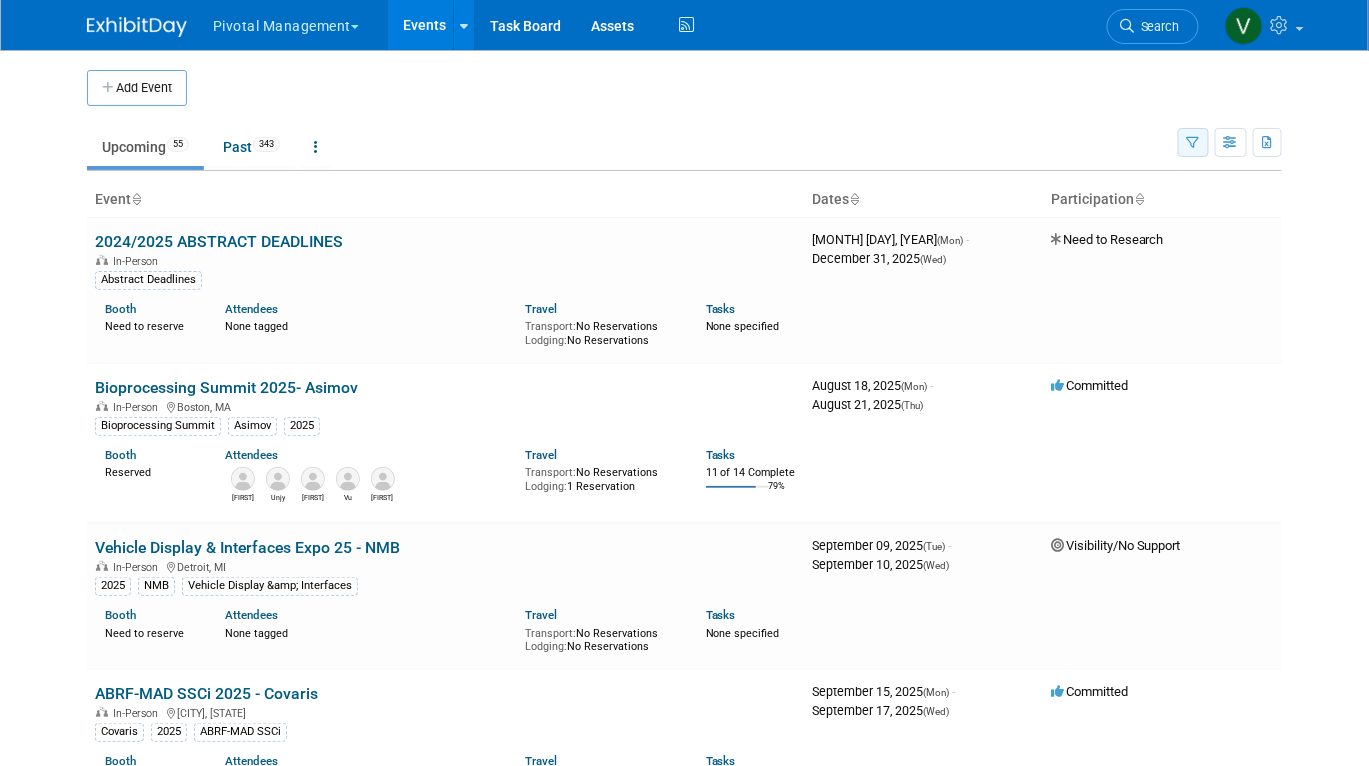 click at bounding box center (1193, 143) 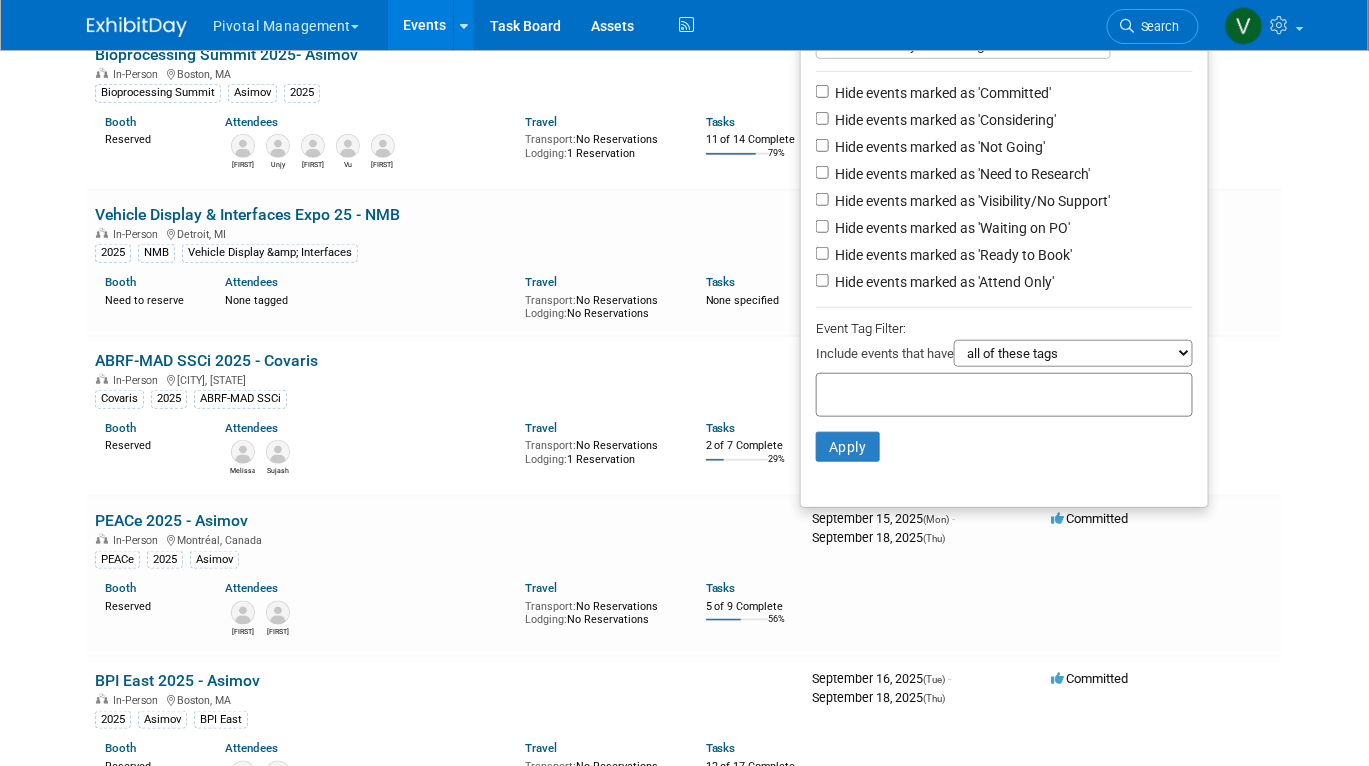 scroll, scrollTop: 349, scrollLeft: 0, axis: vertical 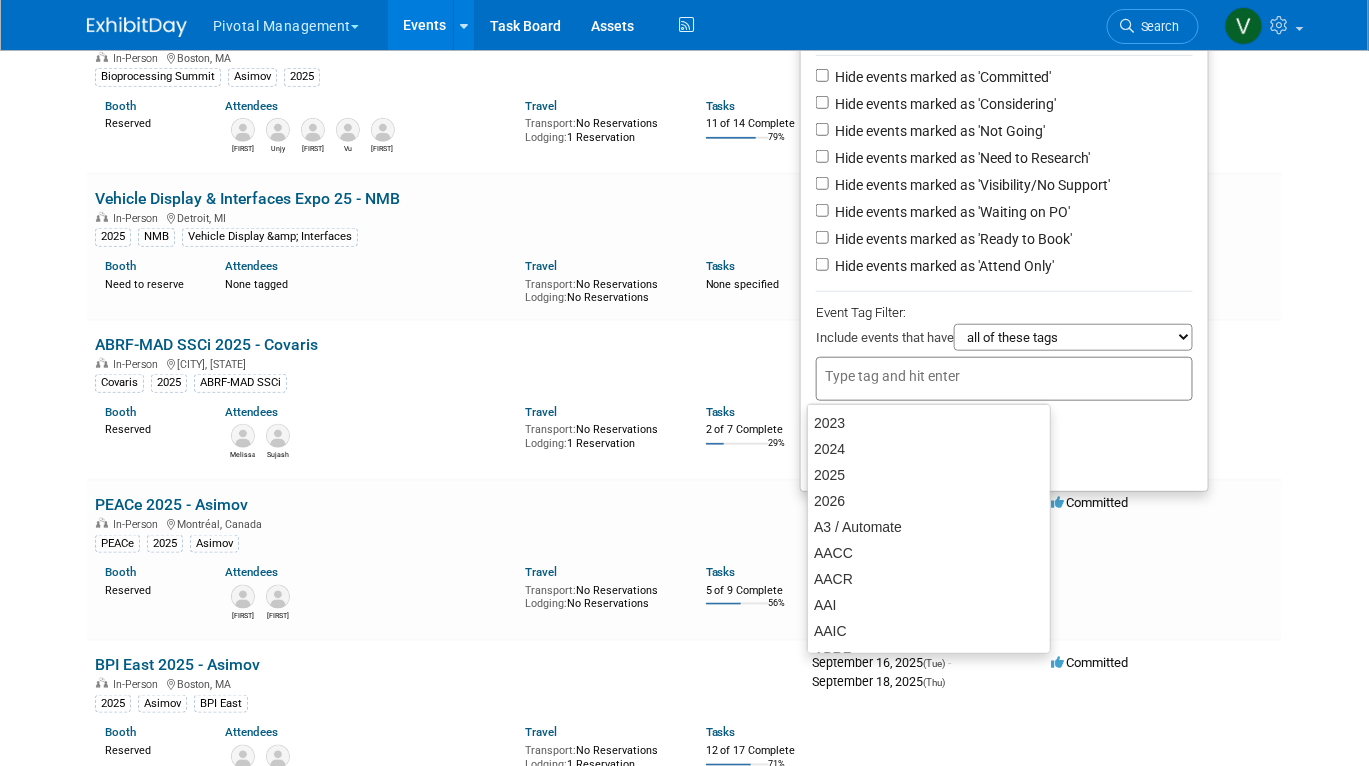 click at bounding box center [1004, 379] 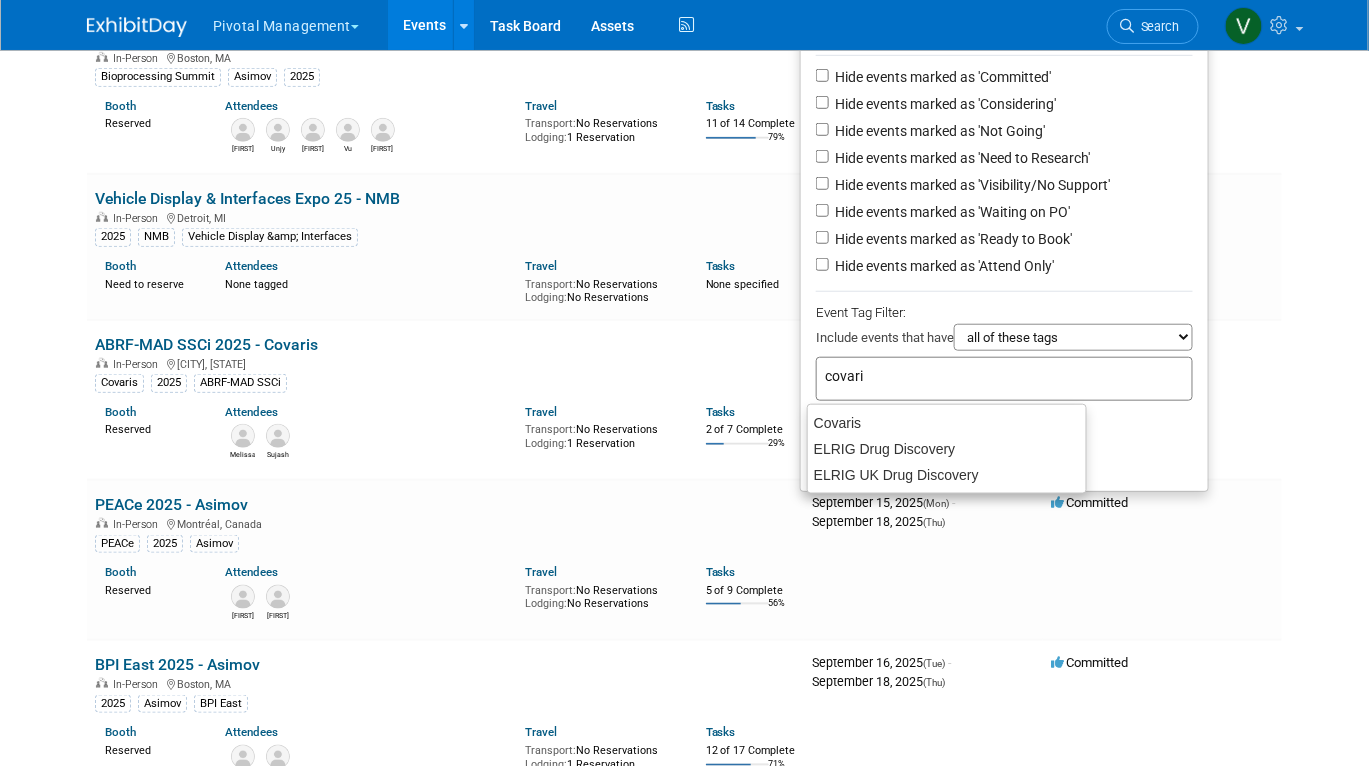 type on "covaris" 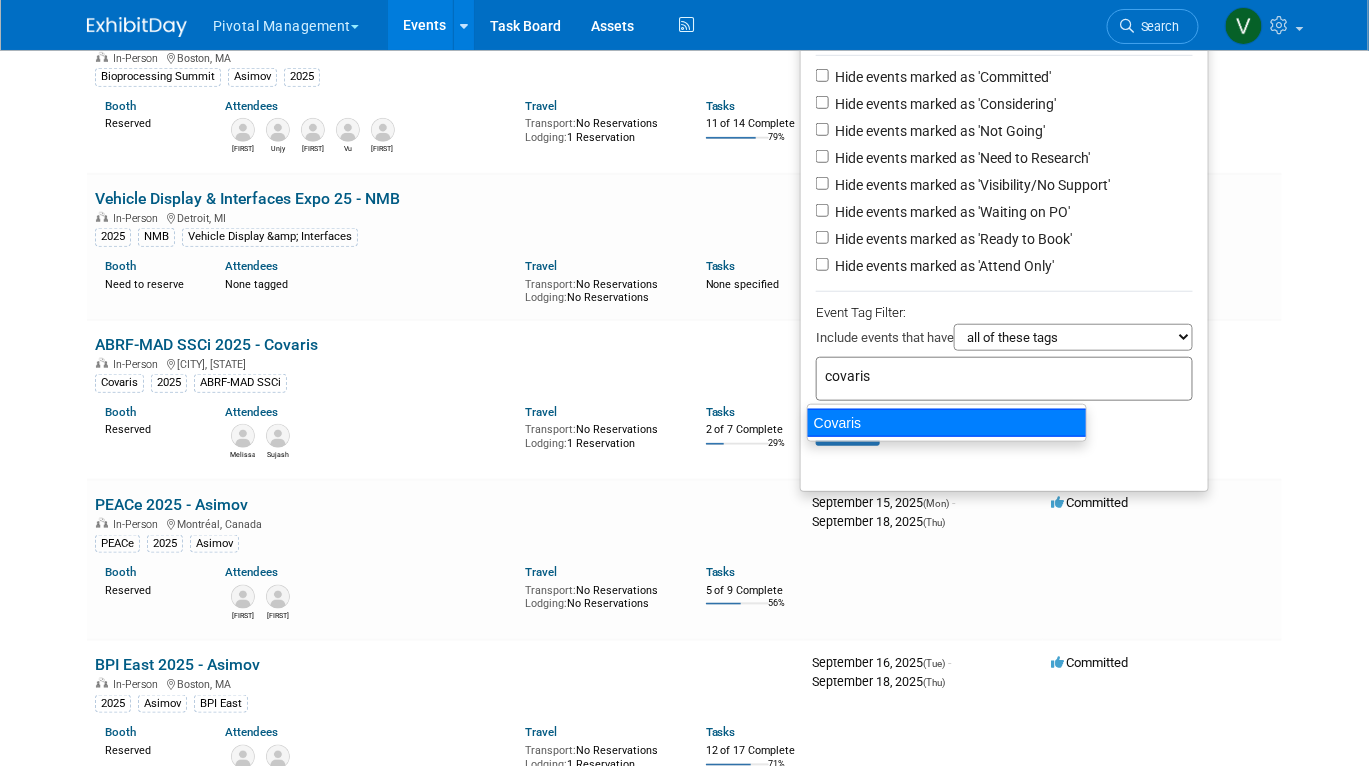 click on "Covaris" at bounding box center [947, 423] 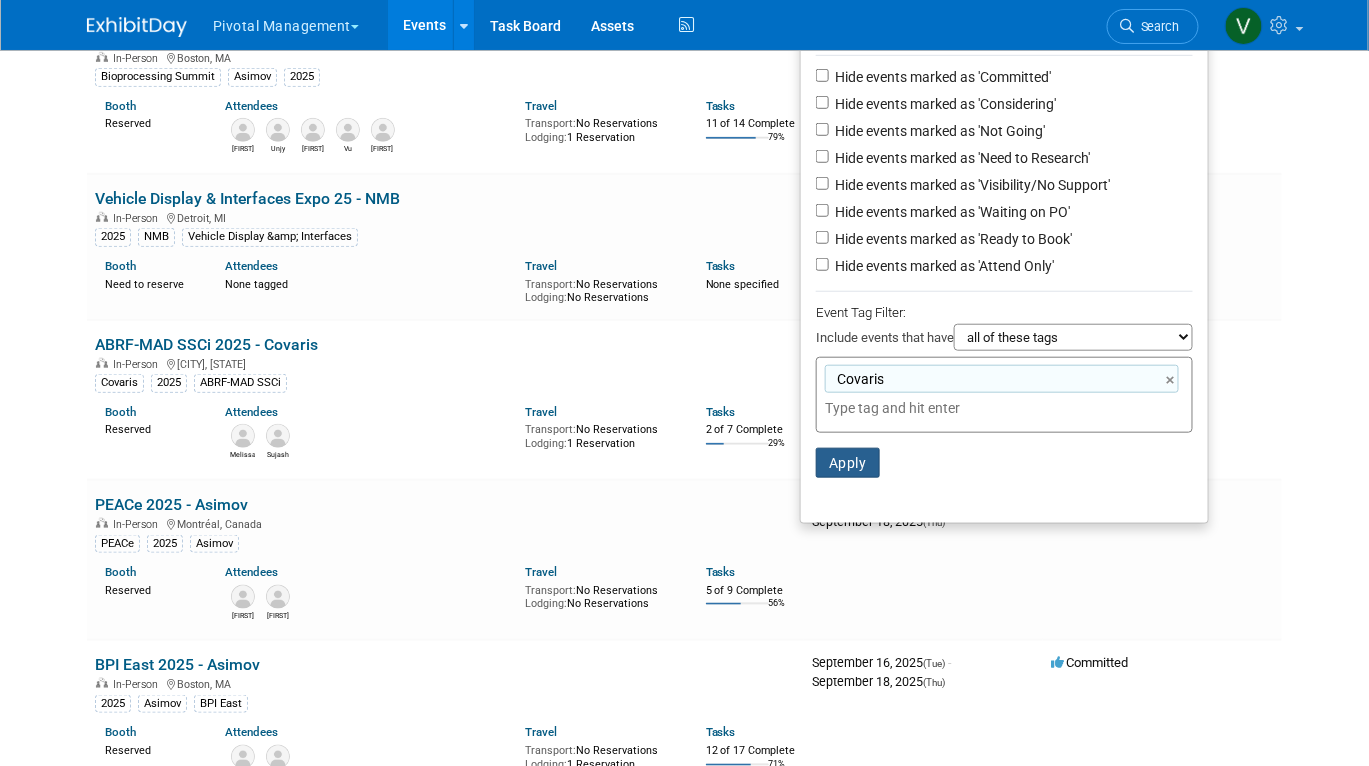 click on "Apply" at bounding box center (848, 463) 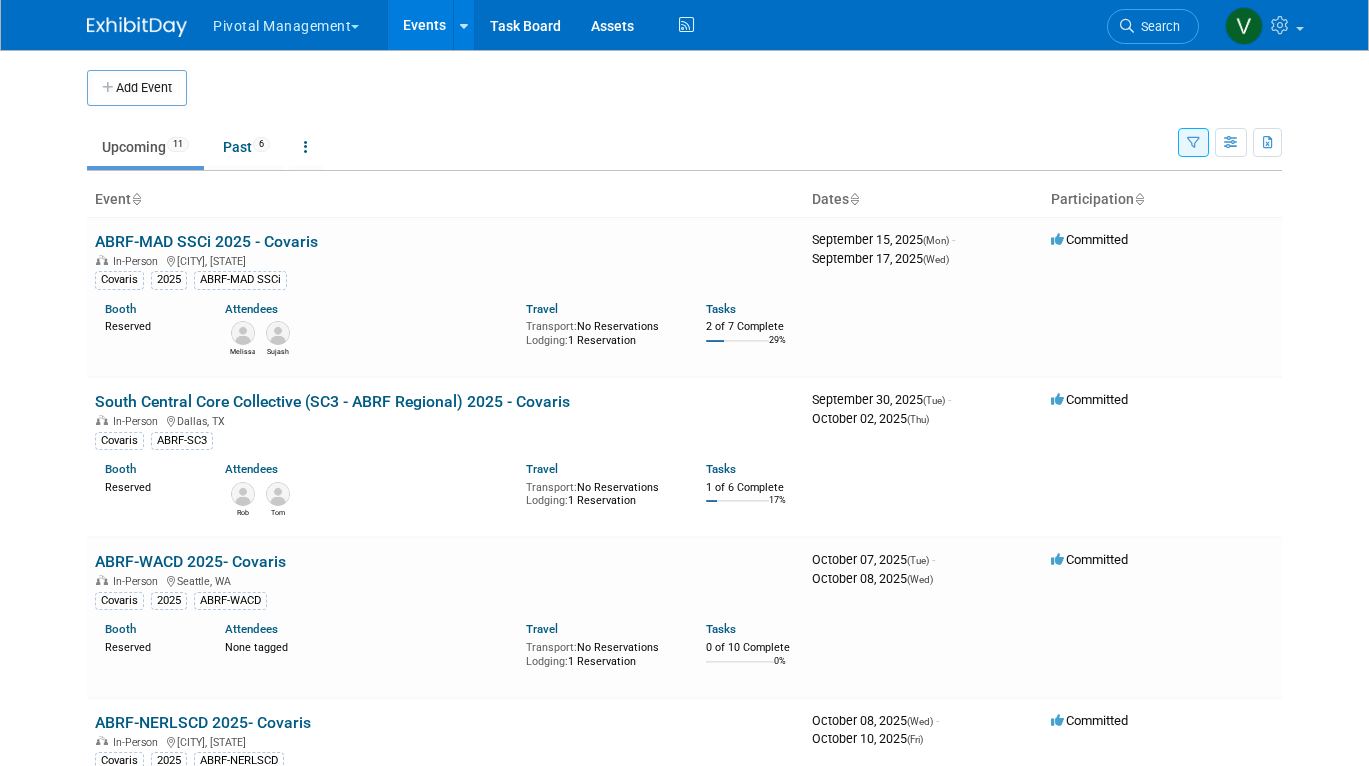 scroll, scrollTop: 0, scrollLeft: 0, axis: both 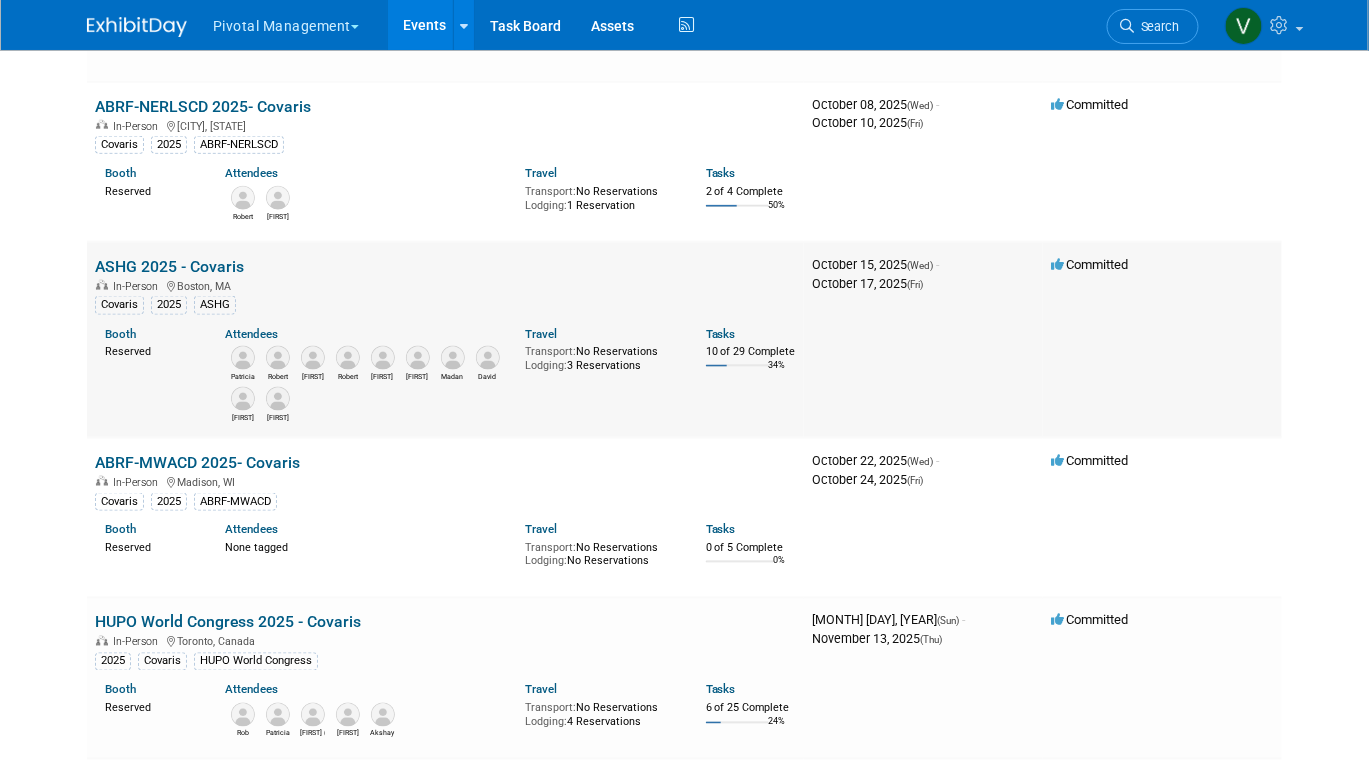 click on "ASHG 2025 - Covaris" at bounding box center [169, 266] 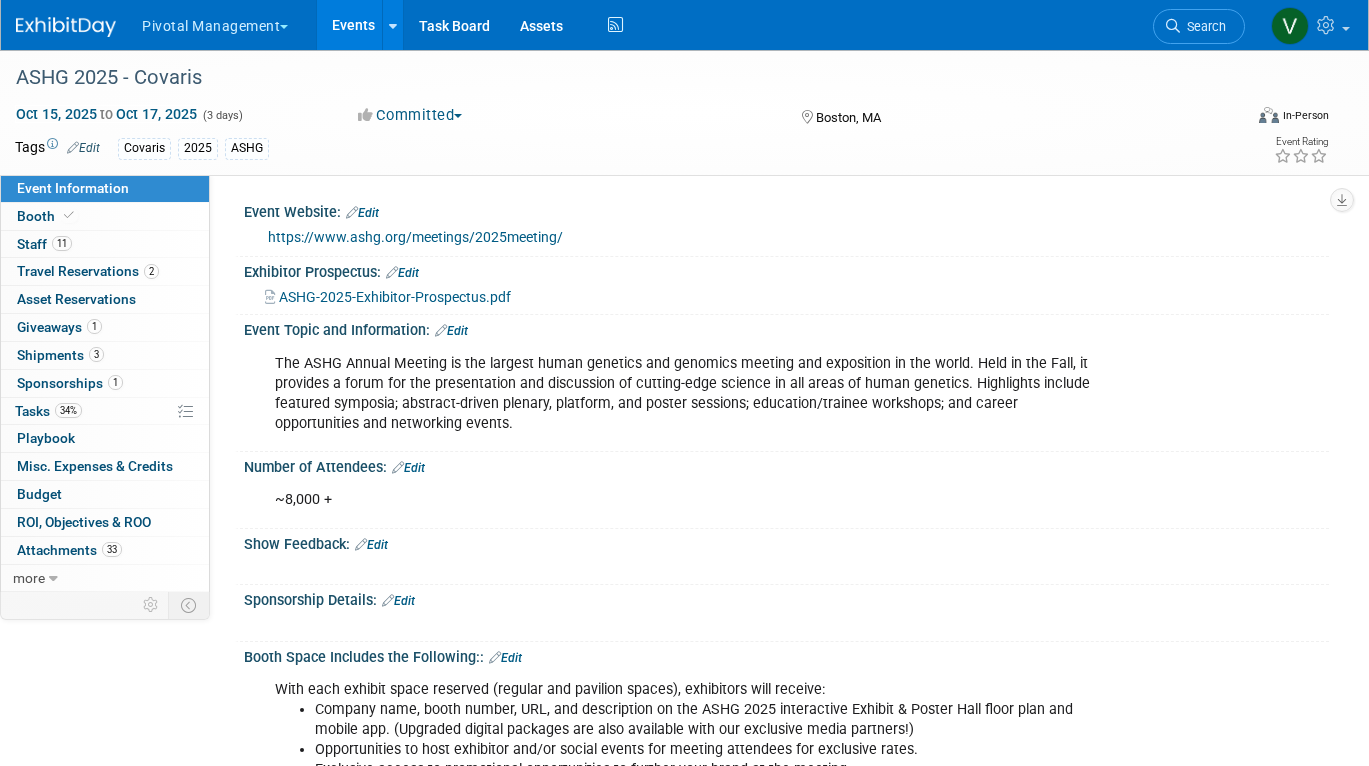 scroll, scrollTop: 0, scrollLeft: 0, axis: both 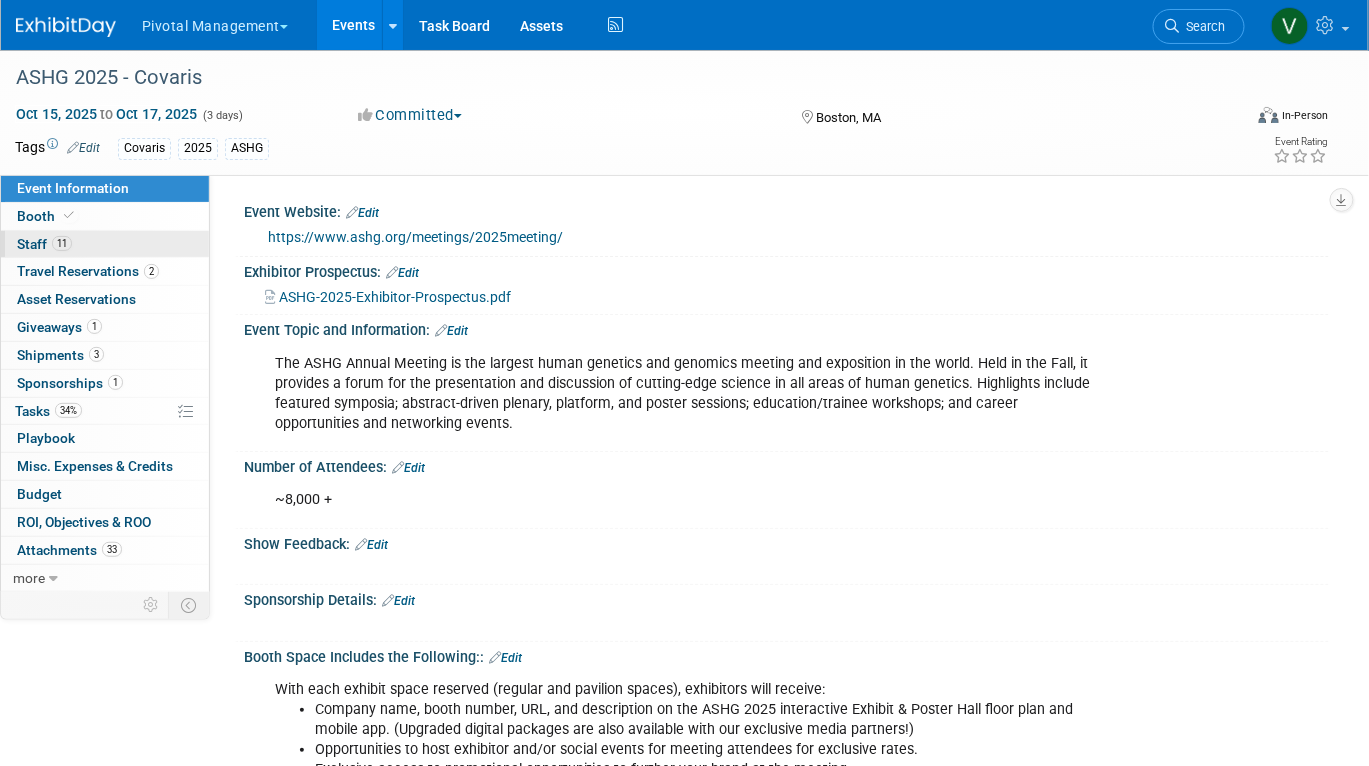 click on "11
Staff 11" at bounding box center [105, 244] 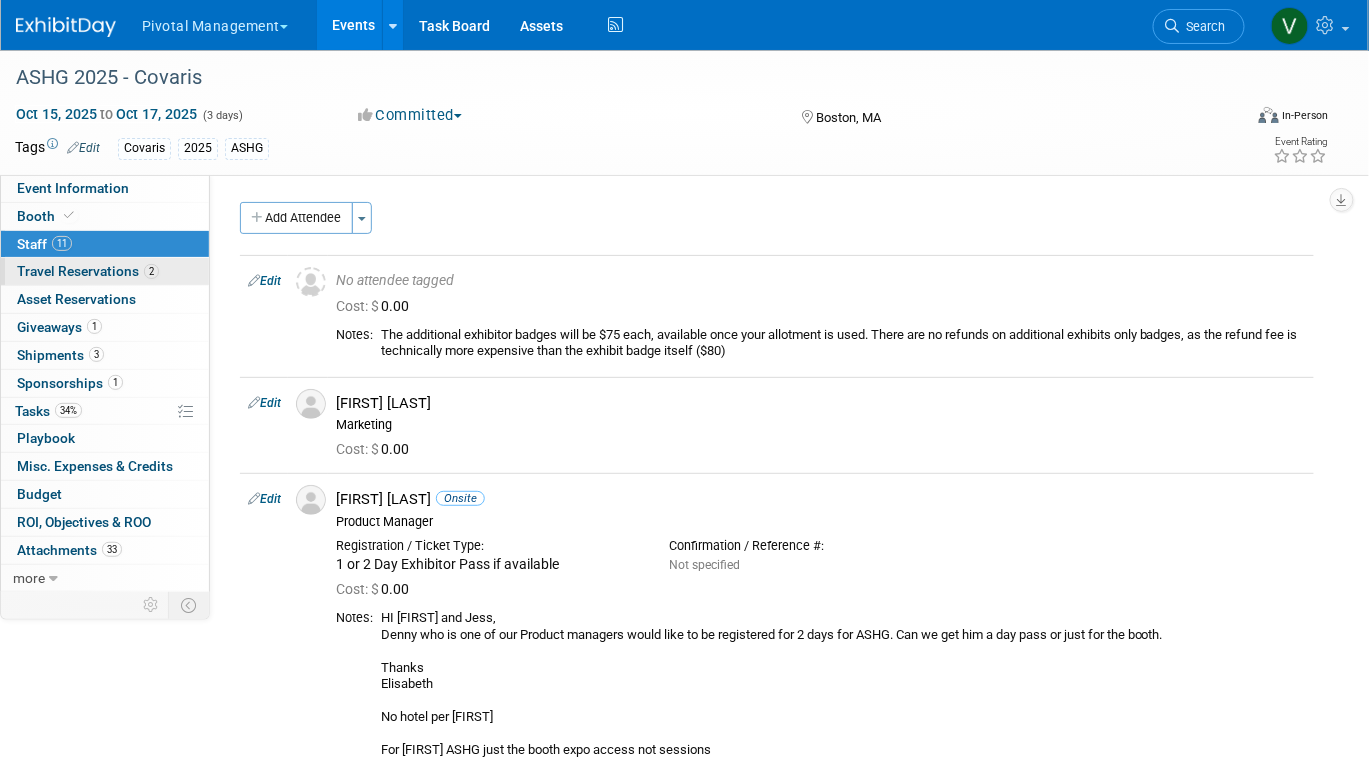 click on "2
Travel Reservations 2" at bounding box center (105, 271) 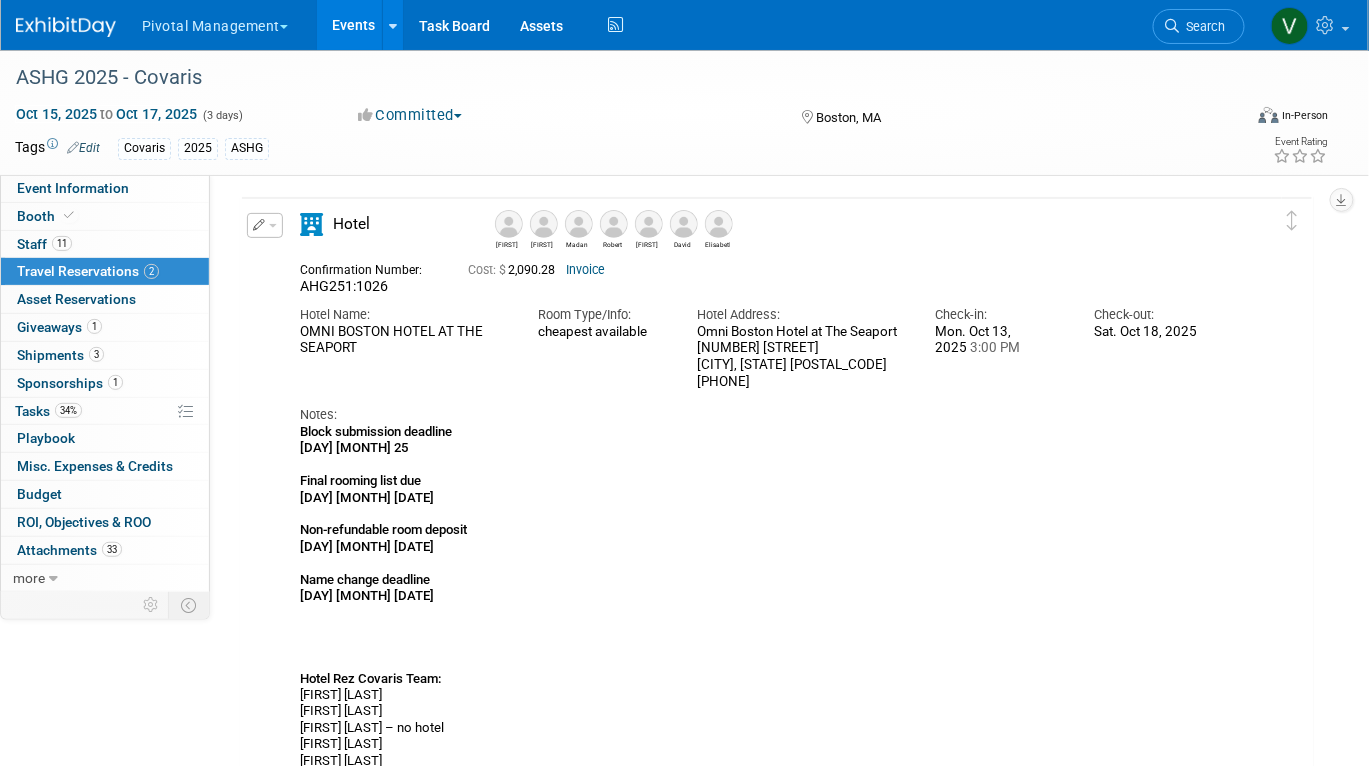 scroll, scrollTop: 0, scrollLeft: 0, axis: both 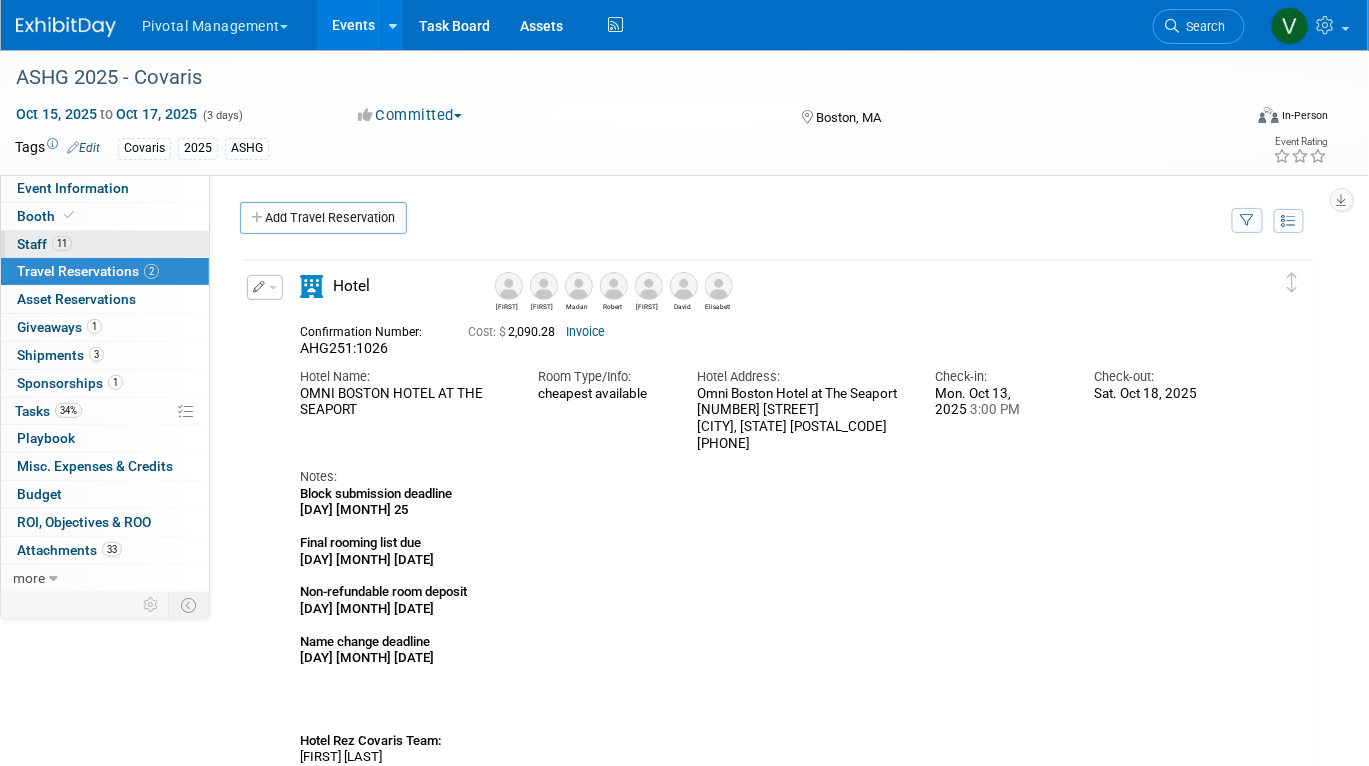 click on "11
Staff 11" at bounding box center (105, 244) 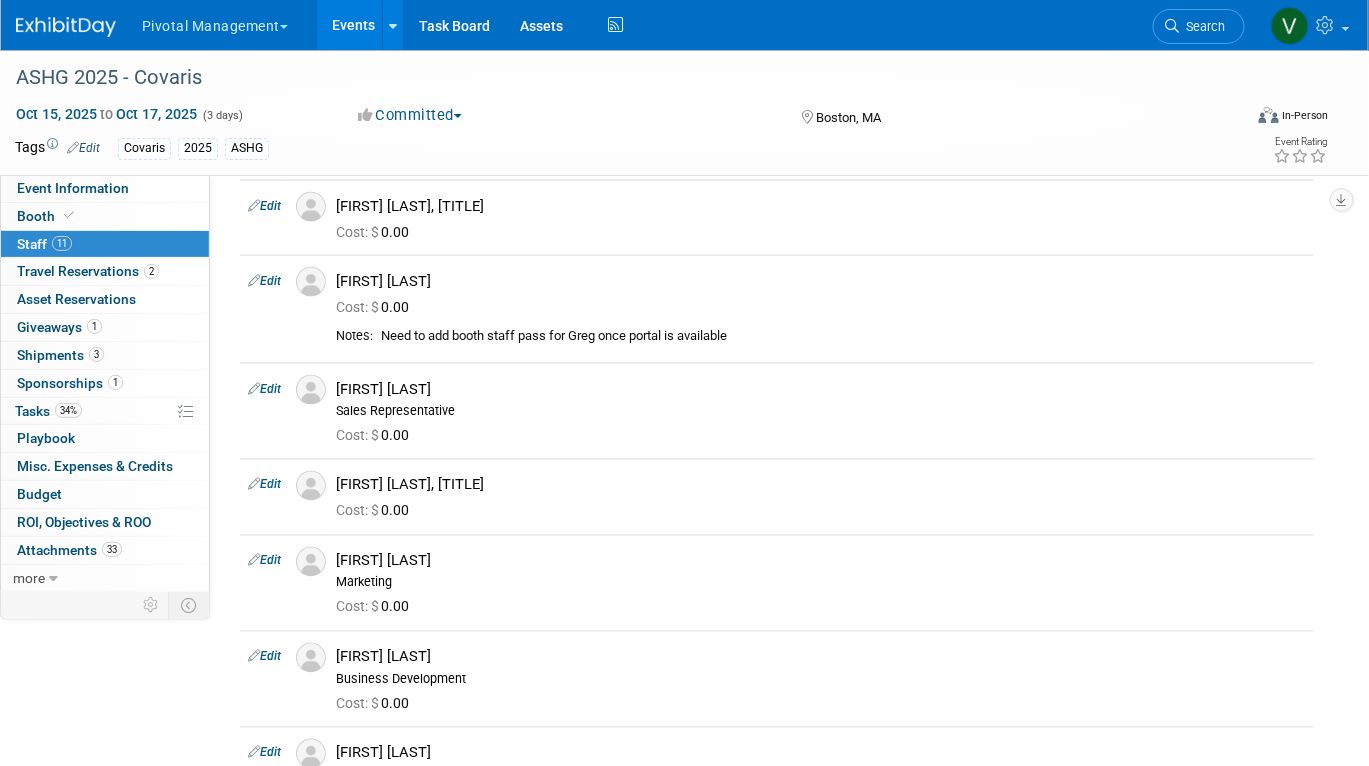 scroll, scrollTop: 748, scrollLeft: 0, axis: vertical 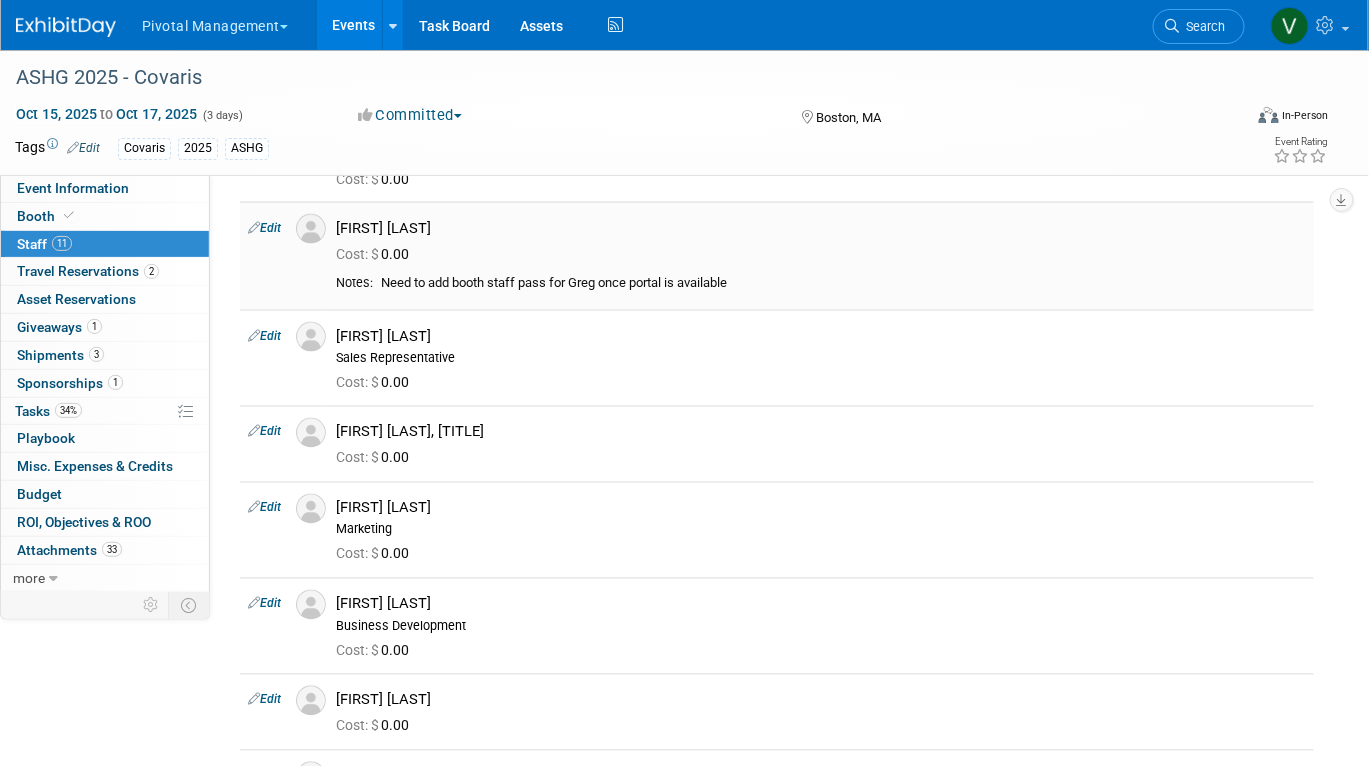 drag, startPoint x: 372, startPoint y: 229, endPoint x: 437, endPoint y: 230, distance: 65.00769 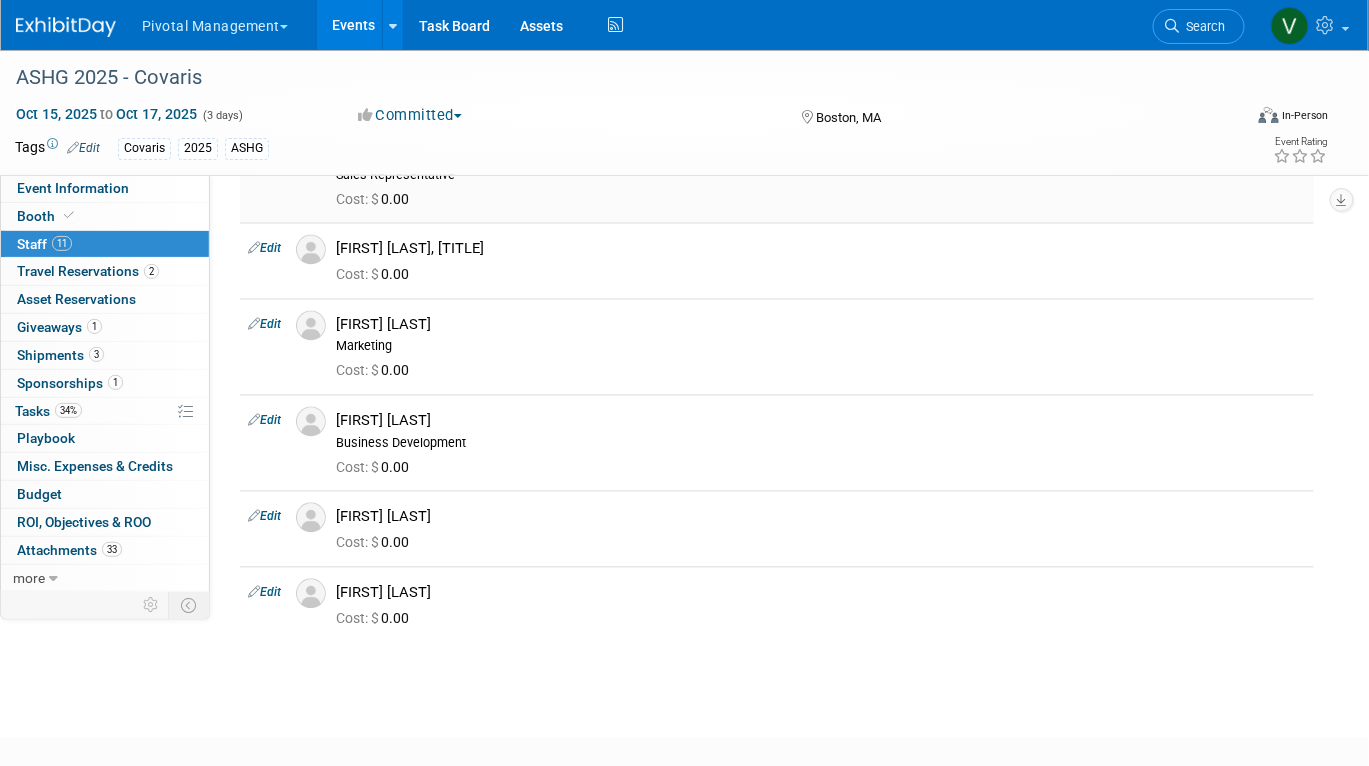 scroll, scrollTop: 1029, scrollLeft: 0, axis: vertical 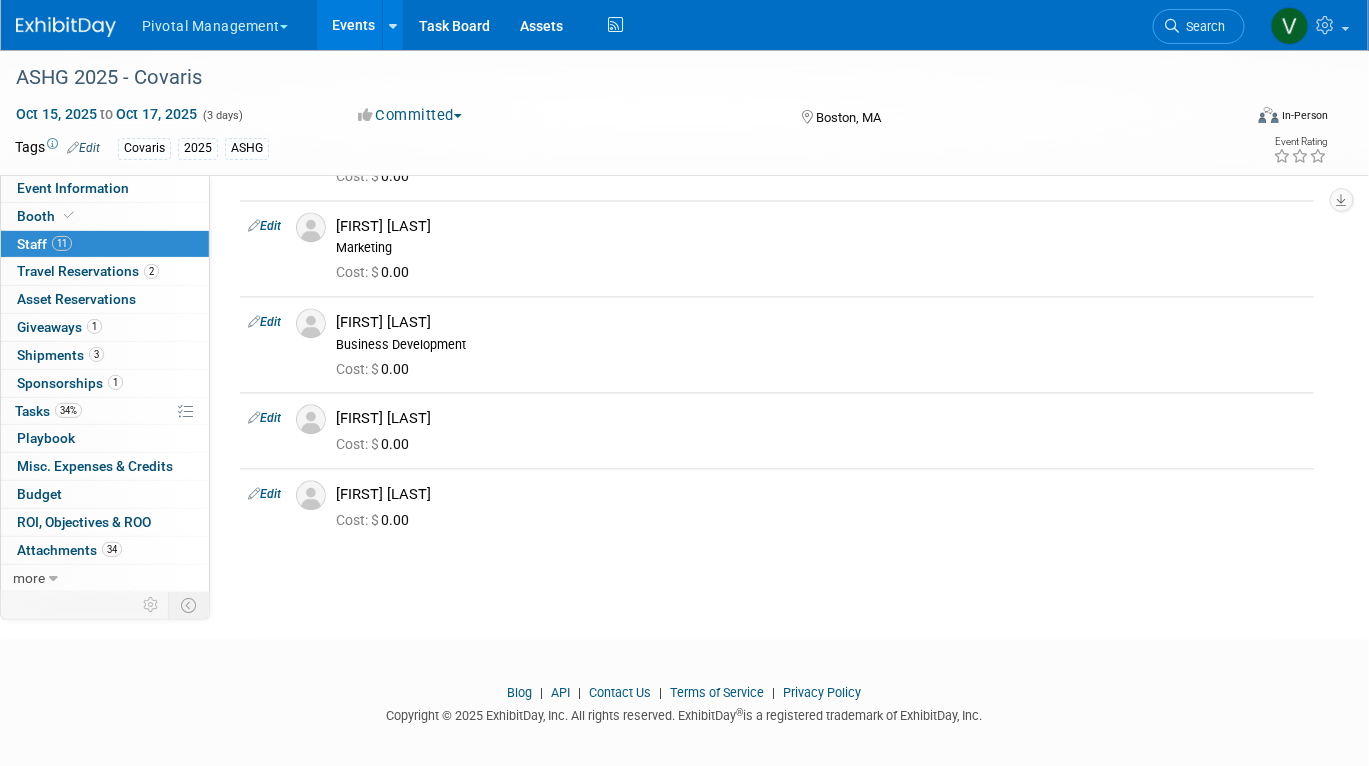 click on "Events" at bounding box center [353, 25] 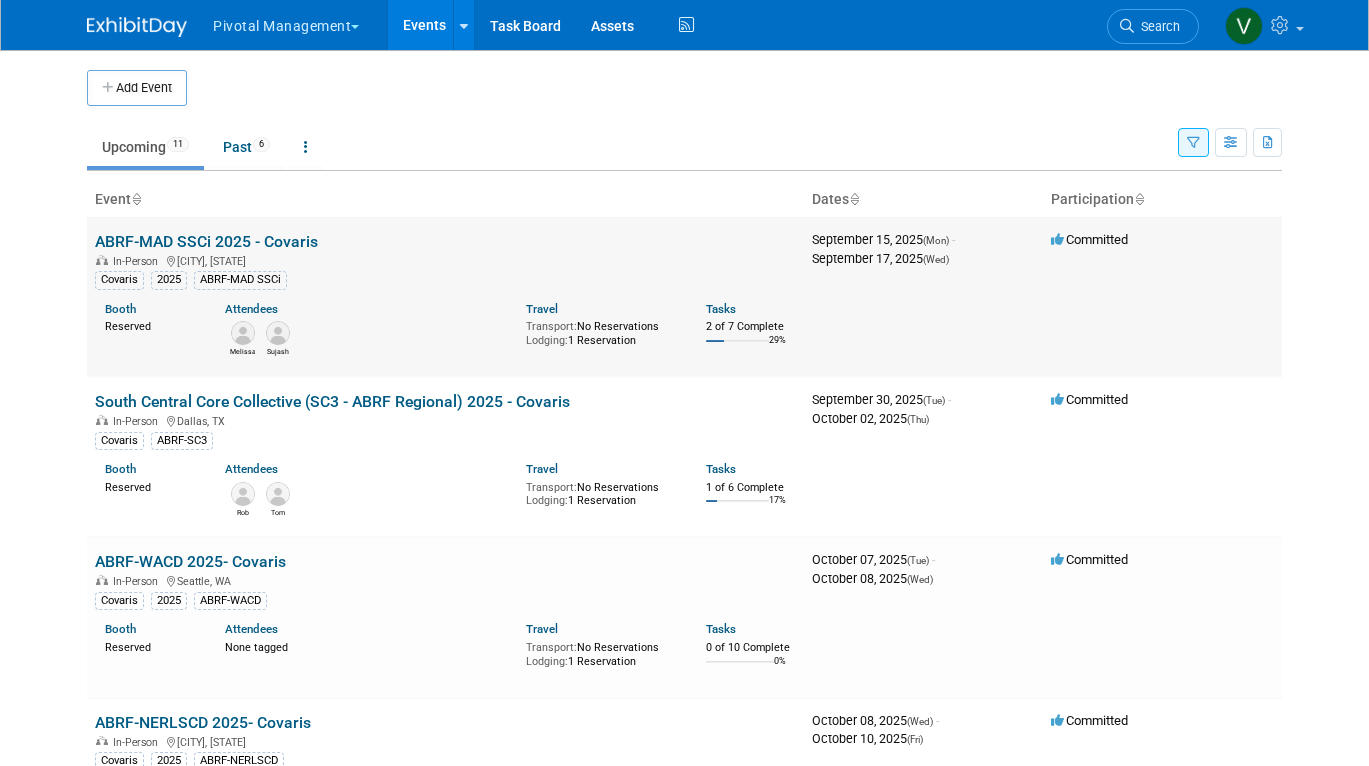 scroll, scrollTop: 0, scrollLeft: 0, axis: both 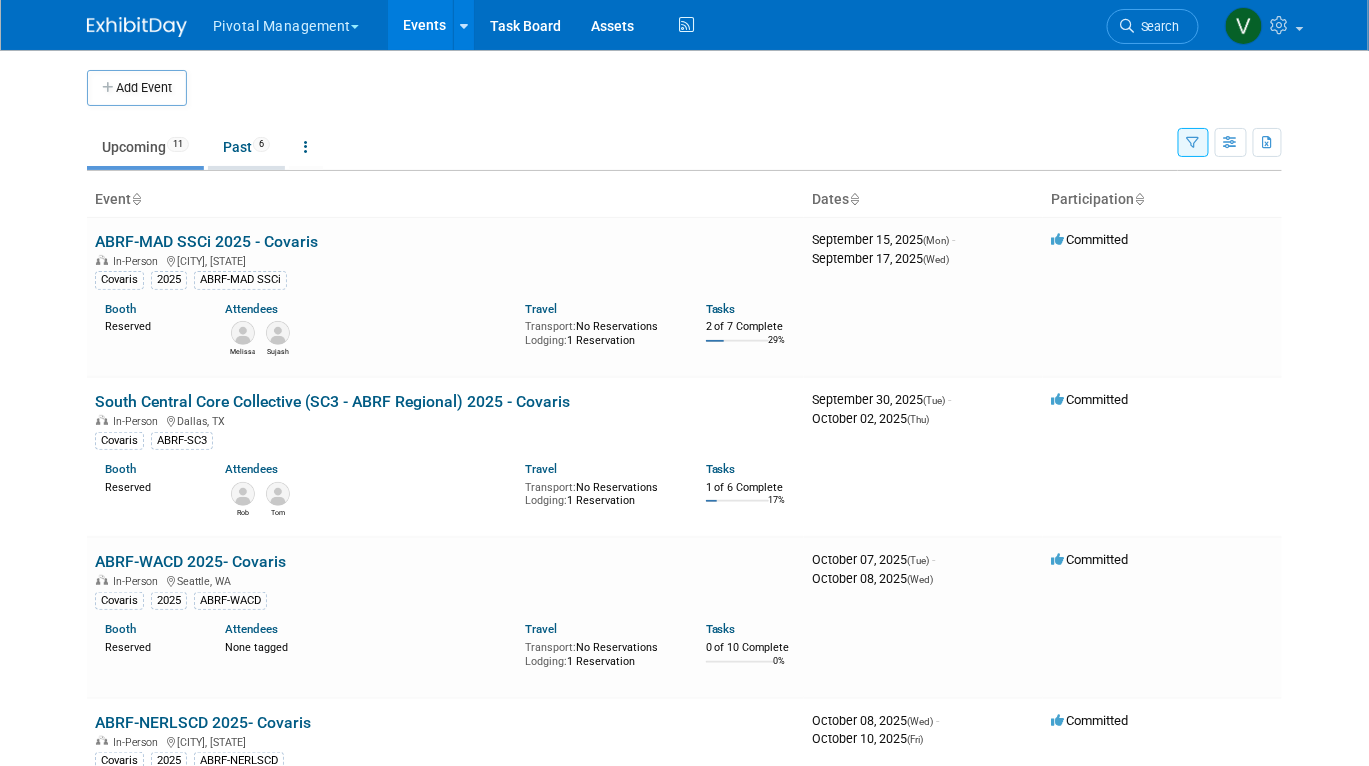 click on "Past
6" at bounding box center (246, 147) 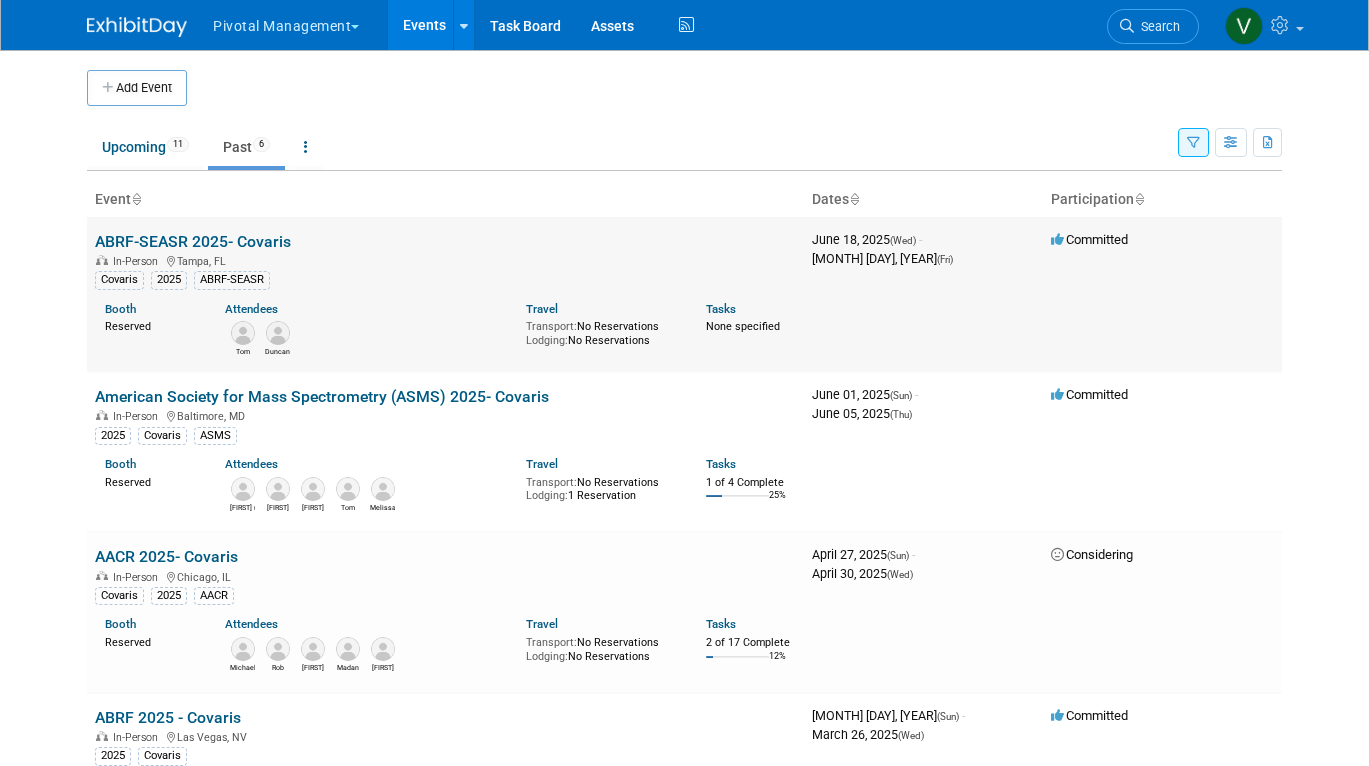scroll, scrollTop: 0, scrollLeft: 0, axis: both 